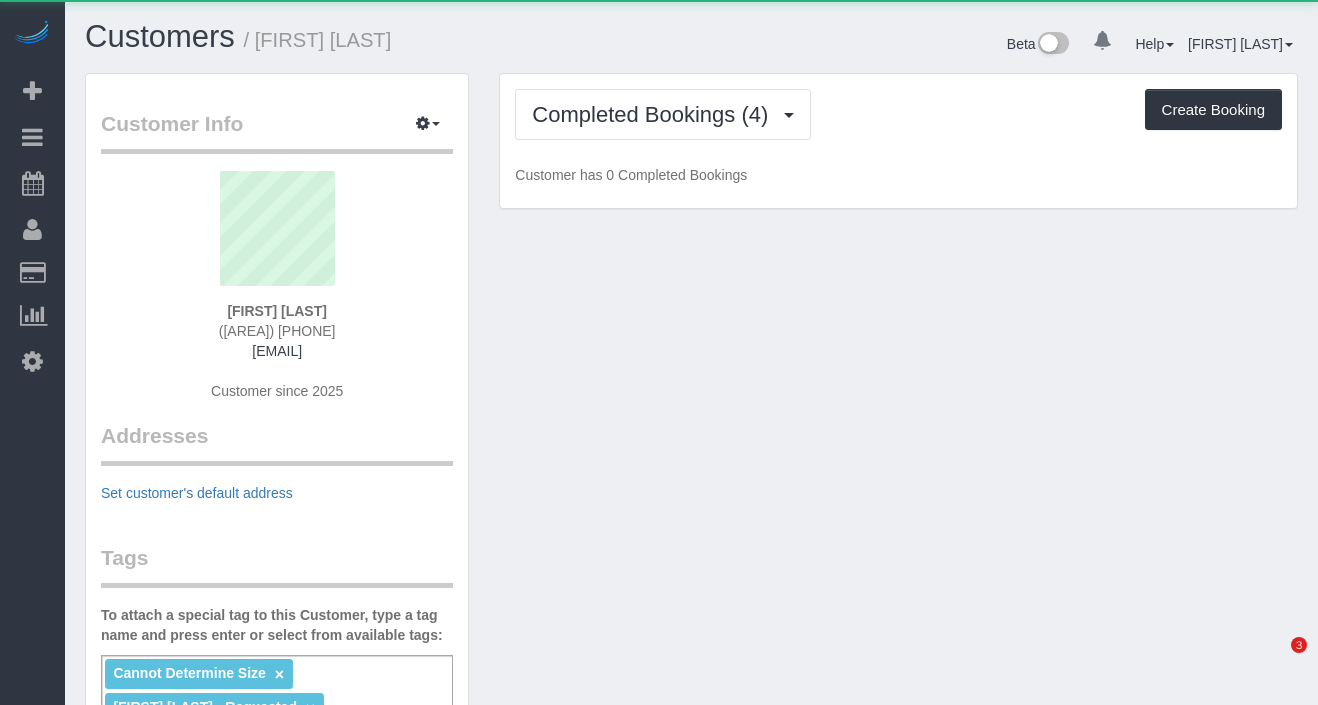 scroll, scrollTop: 0, scrollLeft: 0, axis: both 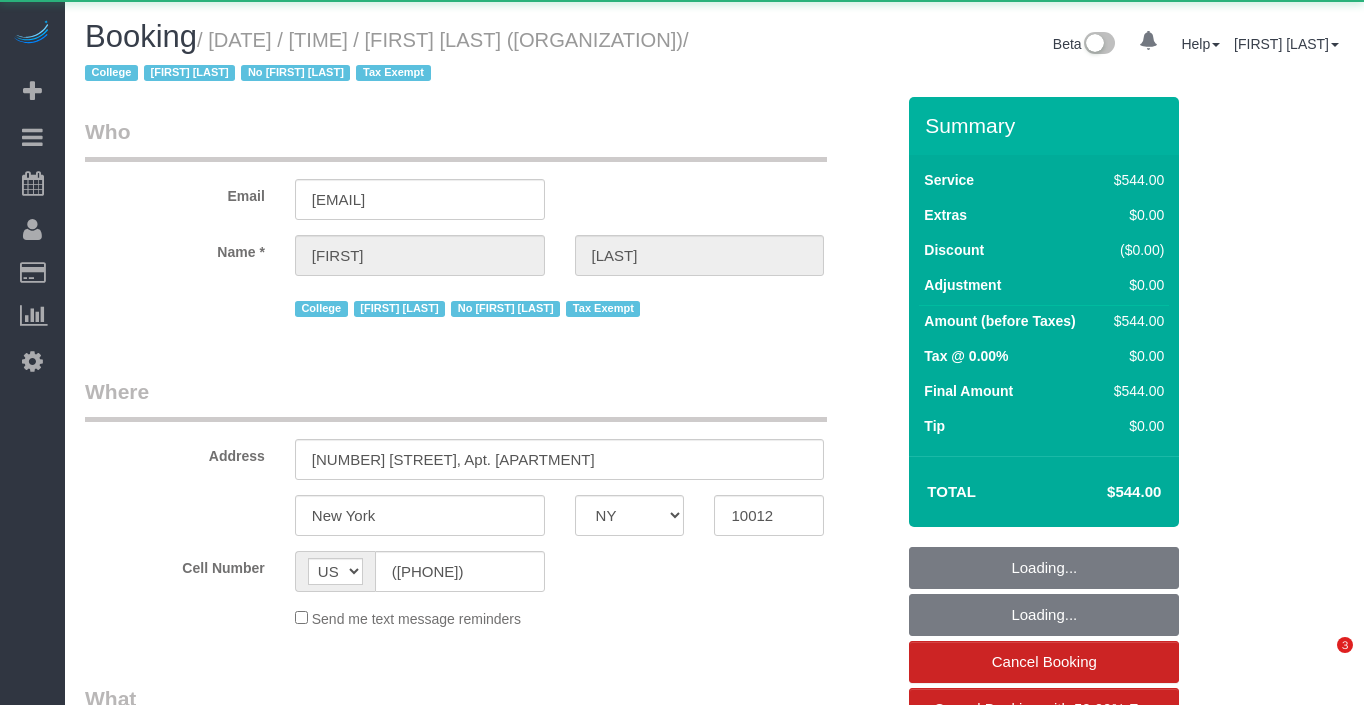 select on "NY" 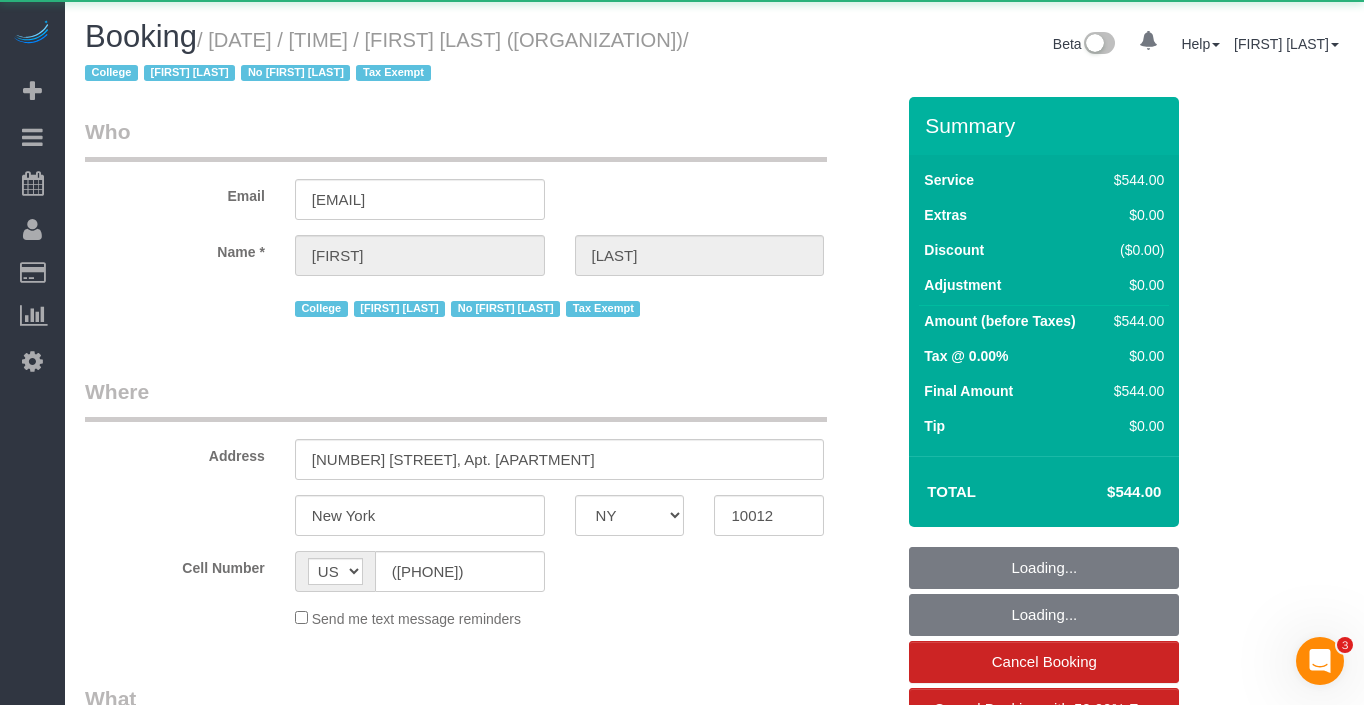scroll, scrollTop: 0, scrollLeft: 0, axis: both 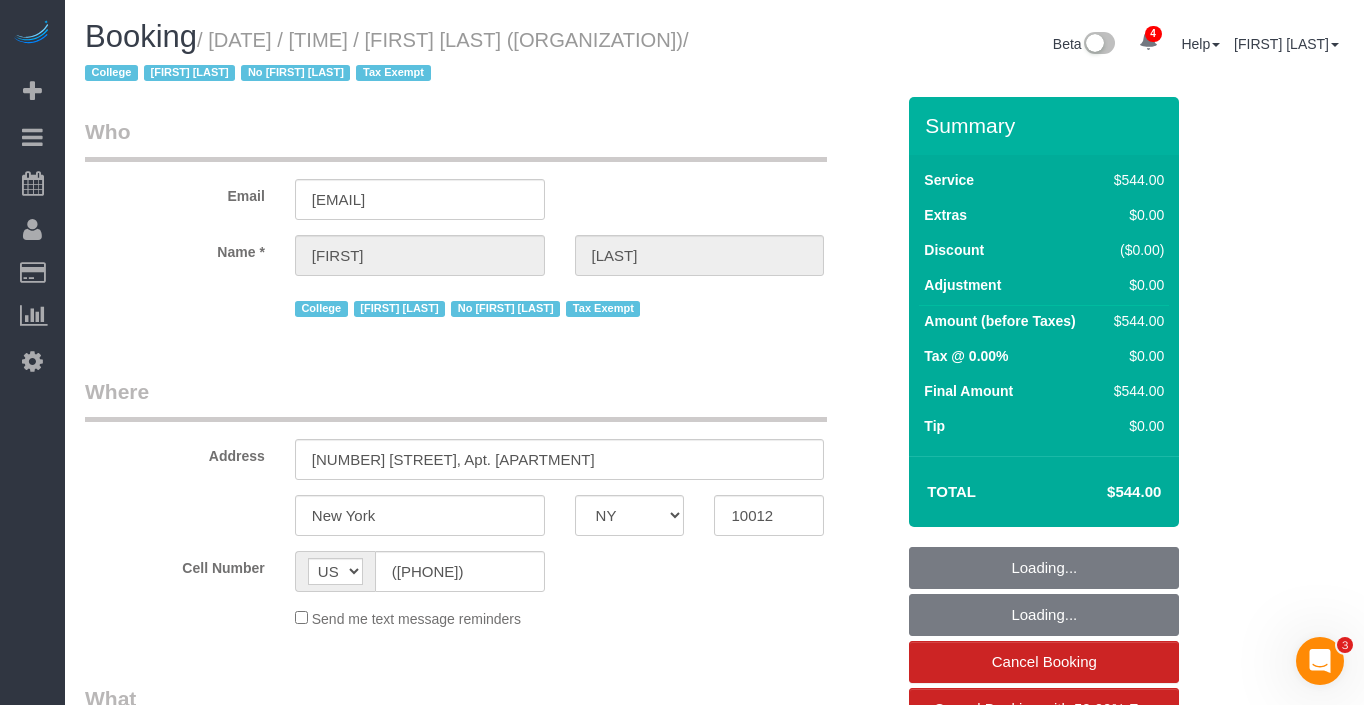 select on "number:56" 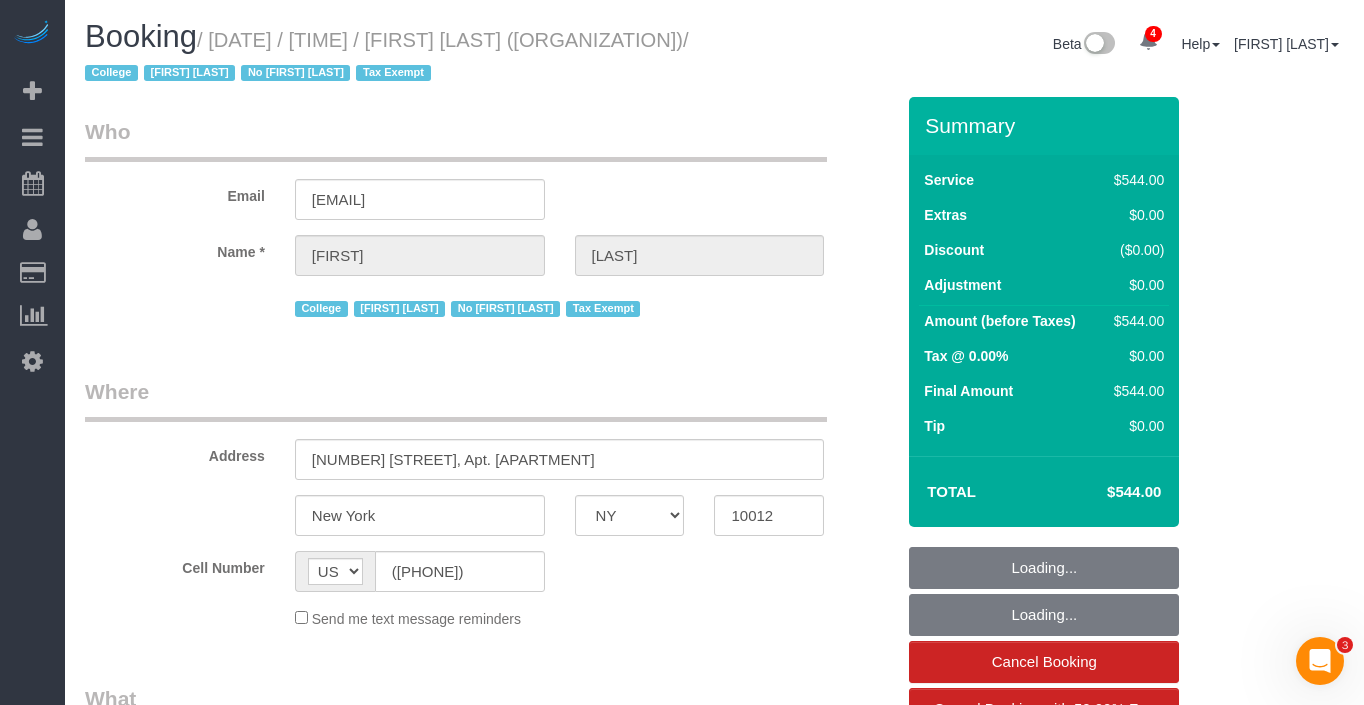 select on "number:79" 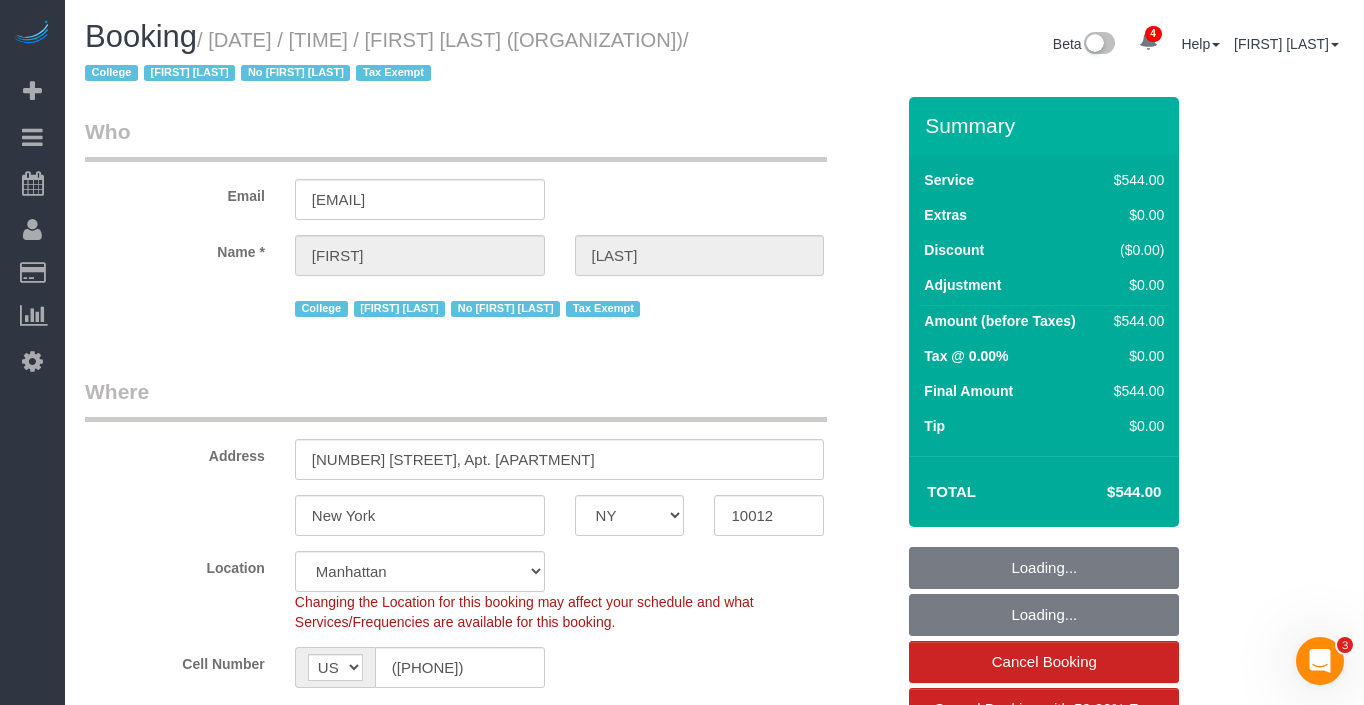 select on "object:1126" 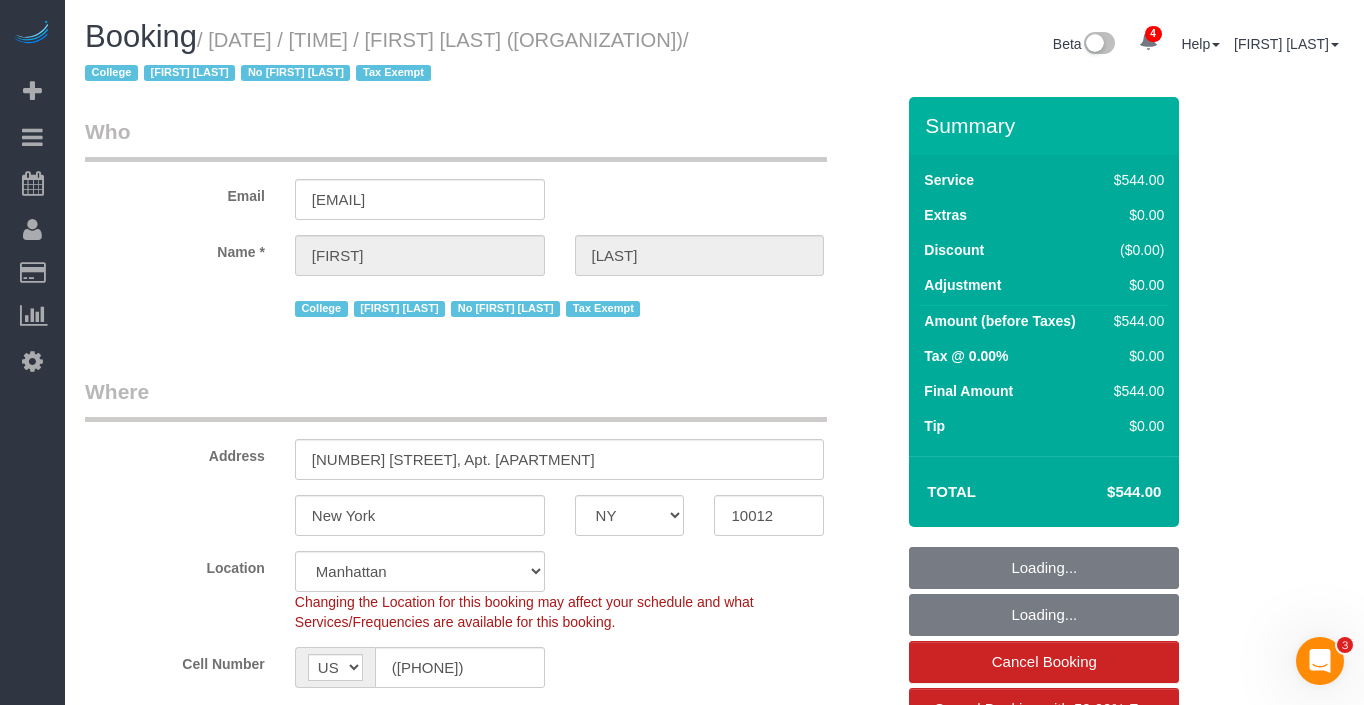 select on "spot1" 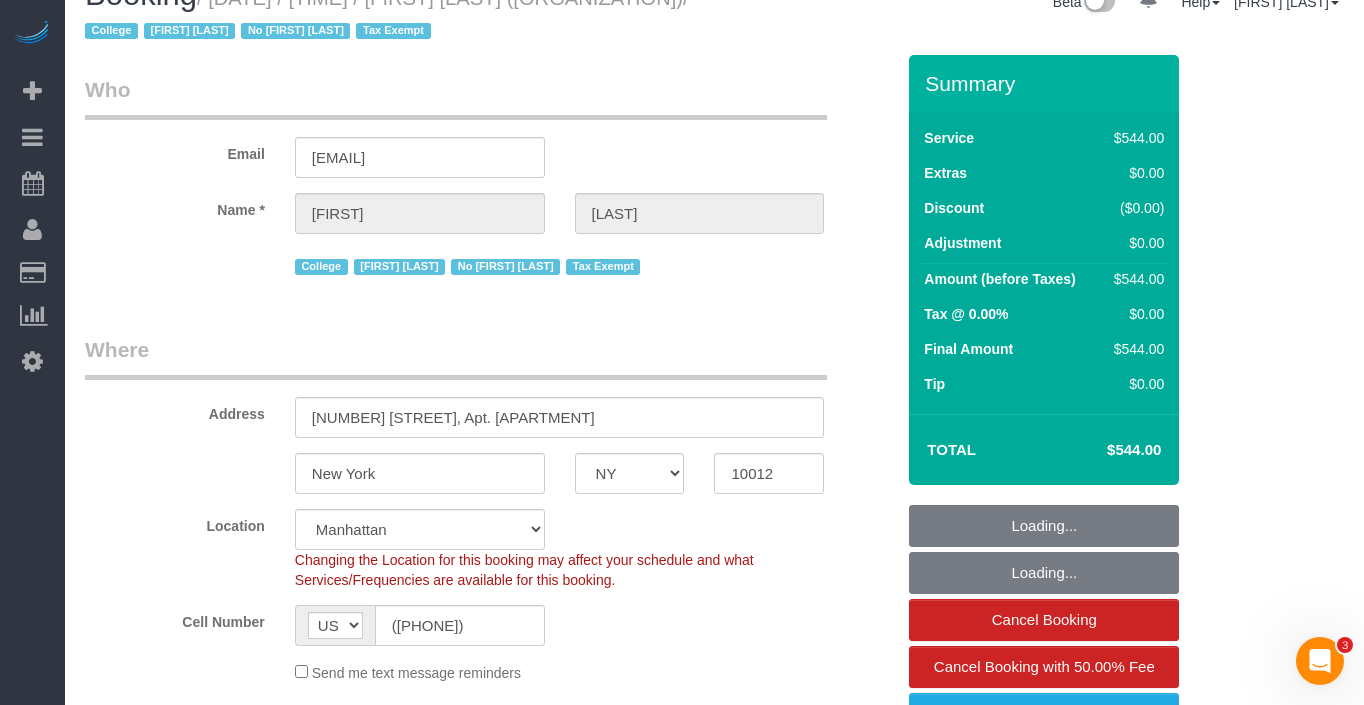 scroll, scrollTop: 0, scrollLeft: 0, axis: both 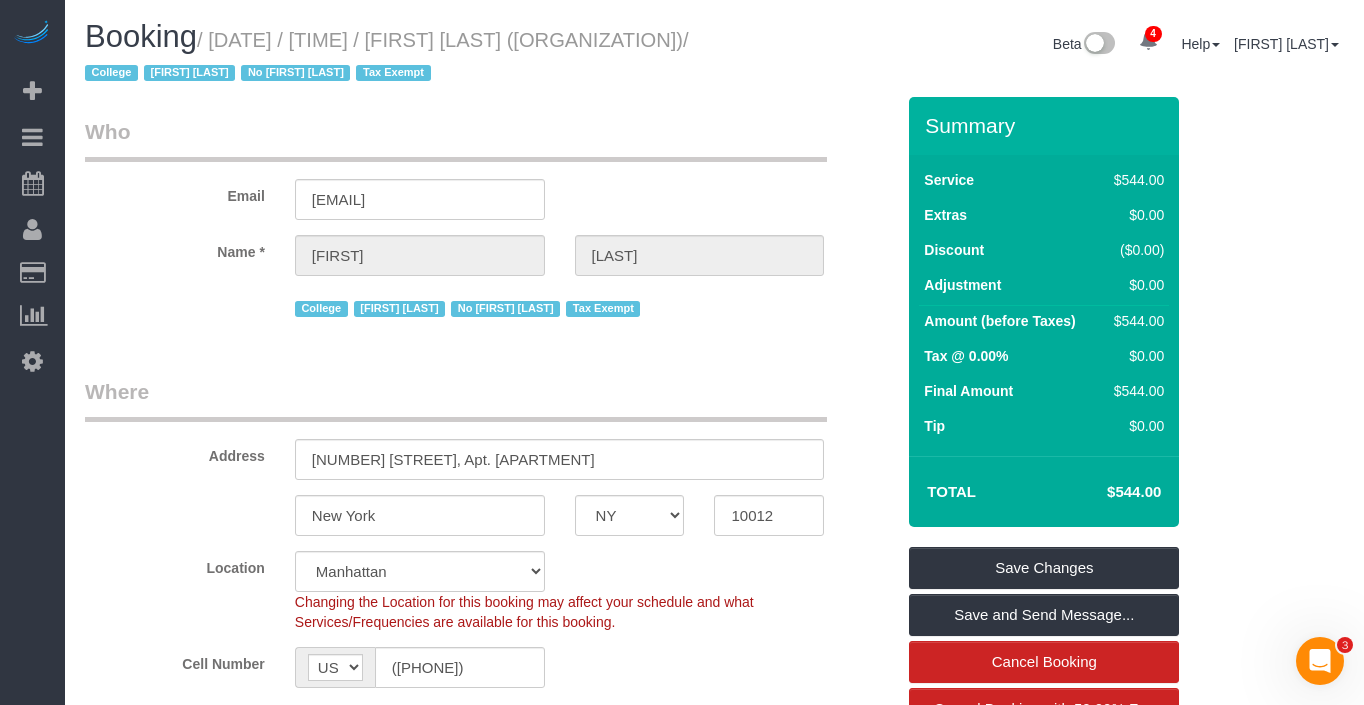click on "/ [DATE] / [TIME] / [FIRST] [LAST] ([ORGANIZATION])
/
College
[FIRST] [LAST]
No [FIRST] [LAST]
Tax Exempt" at bounding box center [387, 57] 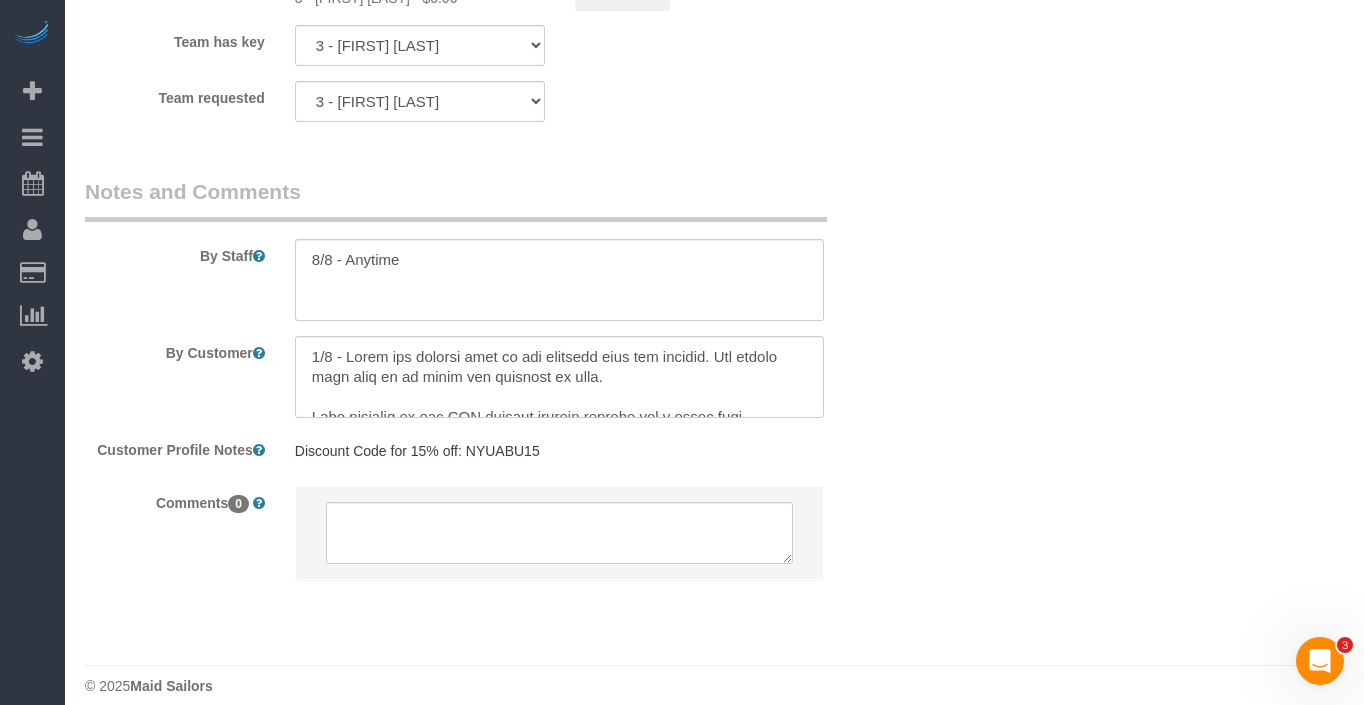 scroll, scrollTop: 2367, scrollLeft: 0, axis: vertical 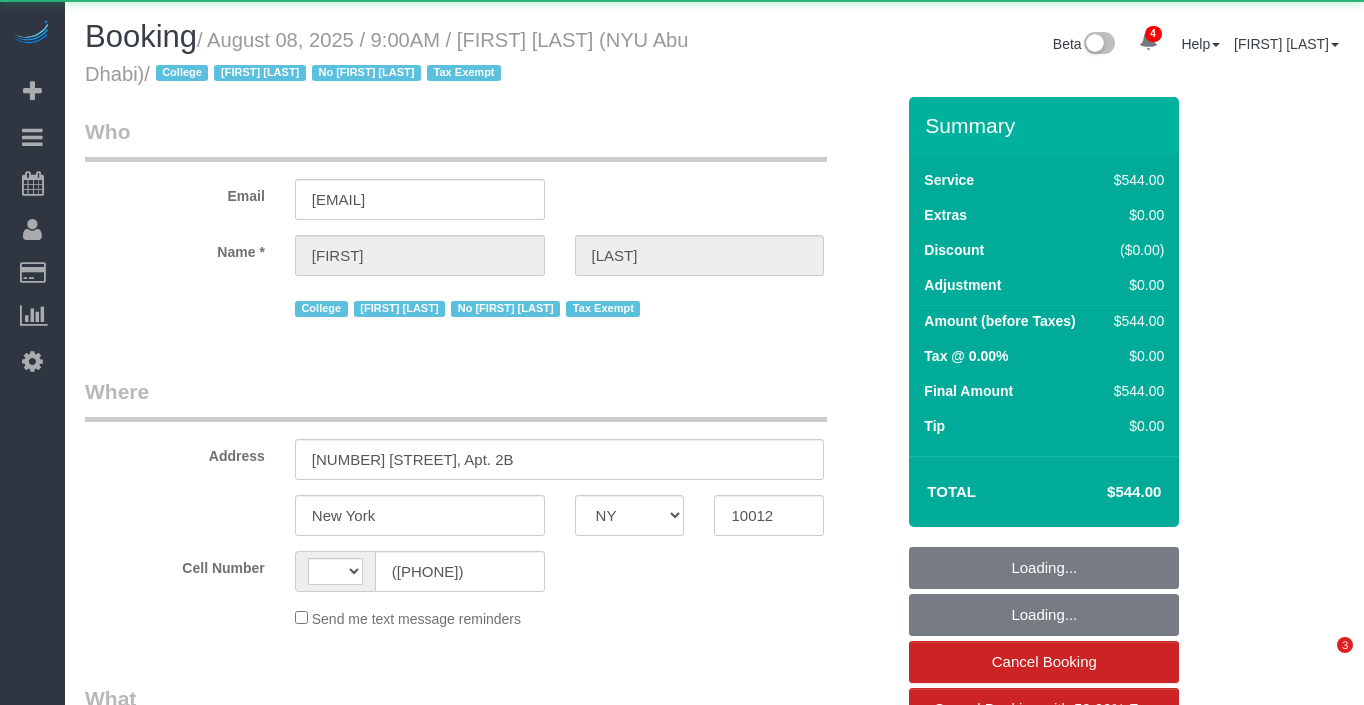 select on "NY" 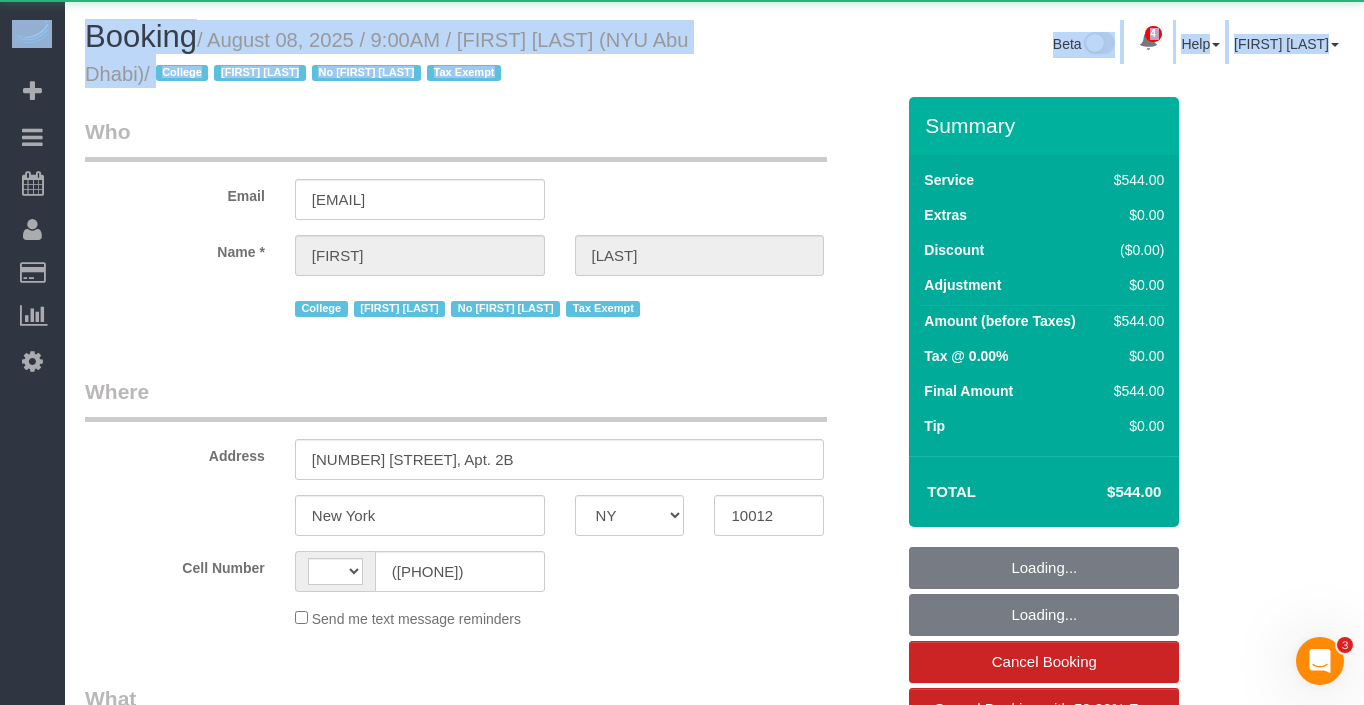 scroll, scrollTop: 0, scrollLeft: 0, axis: both 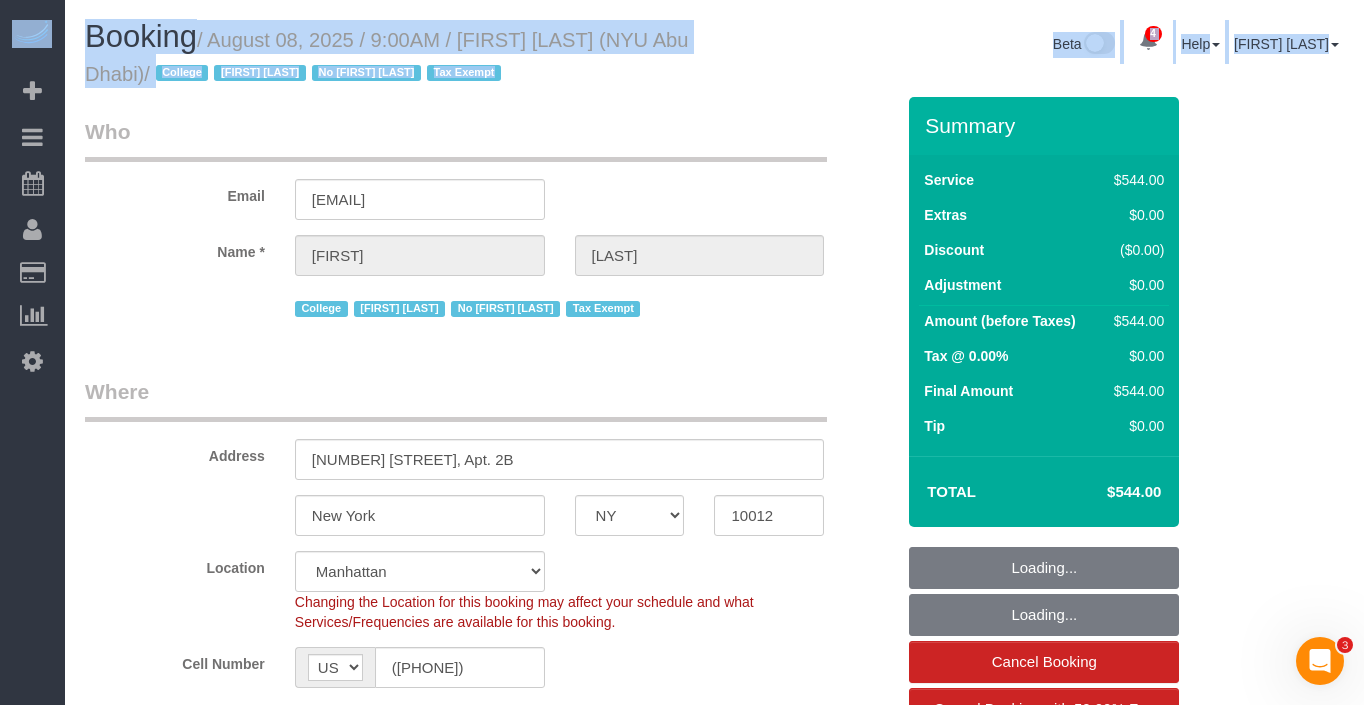 select on "object:2838" 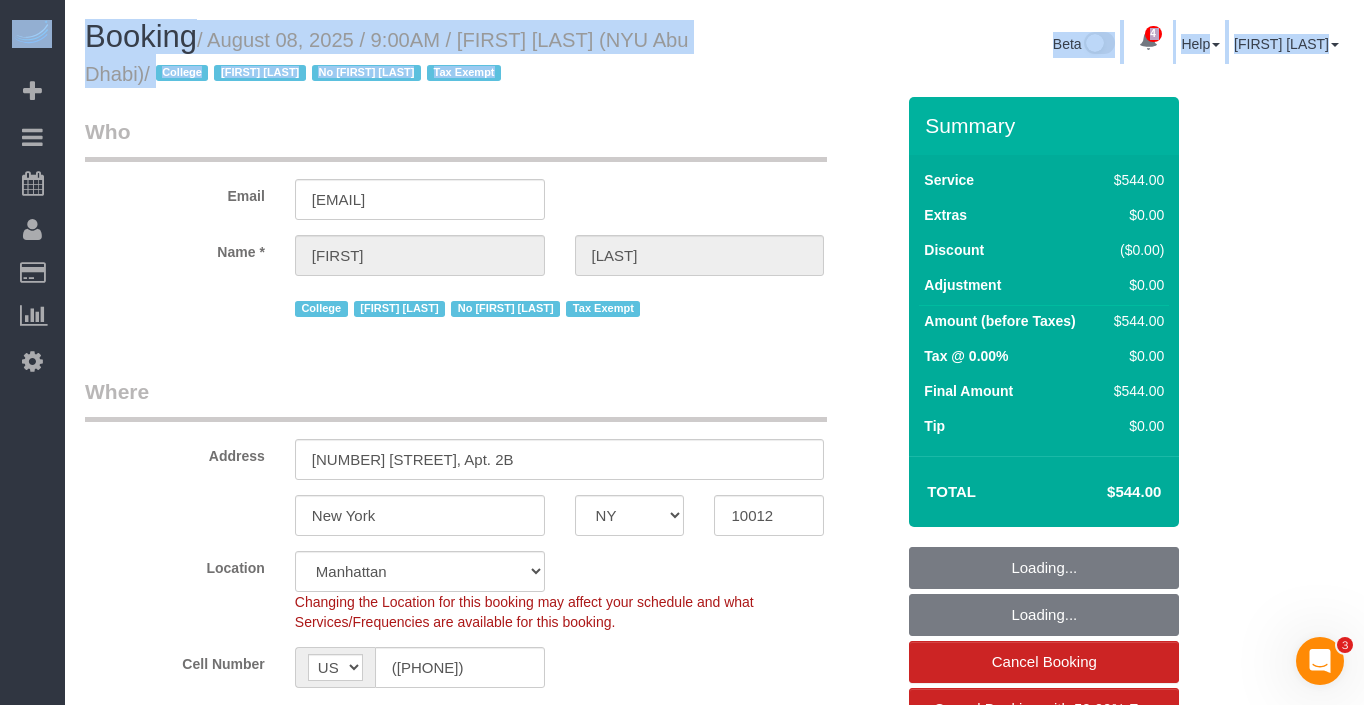 select on "2" 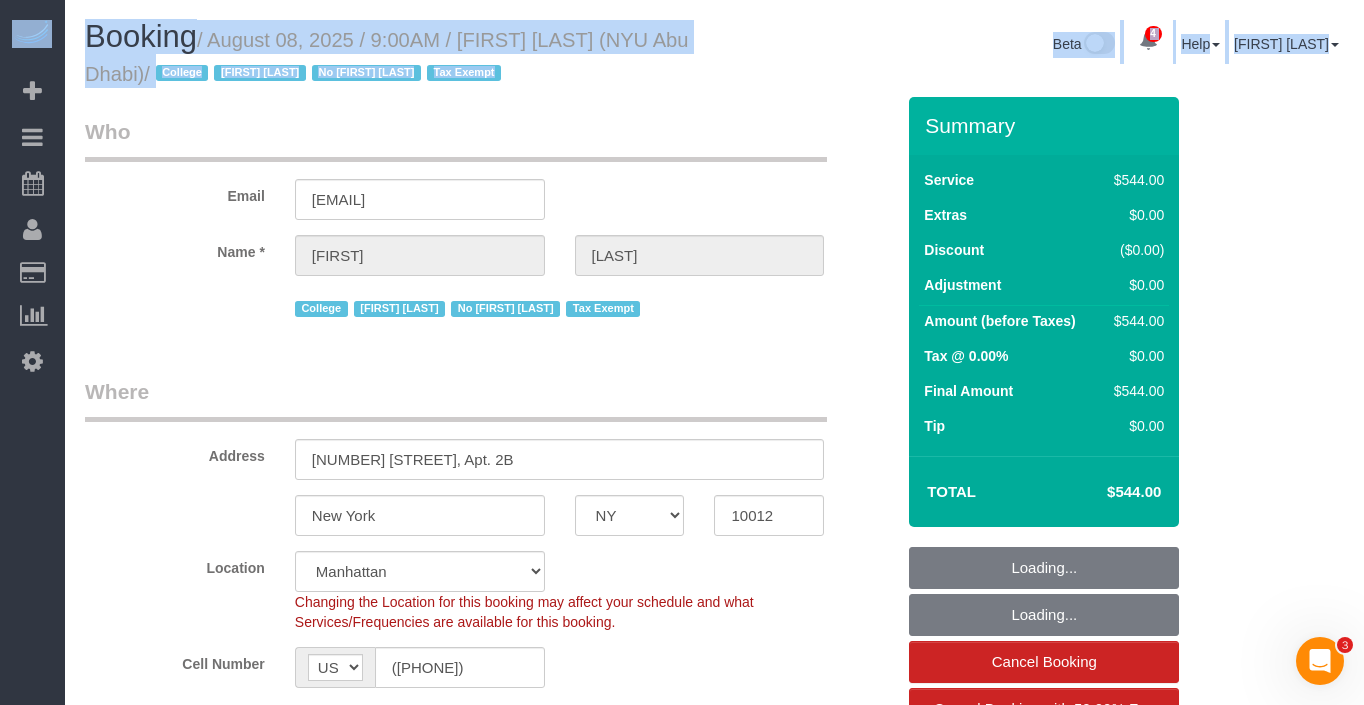 select on "spot45" 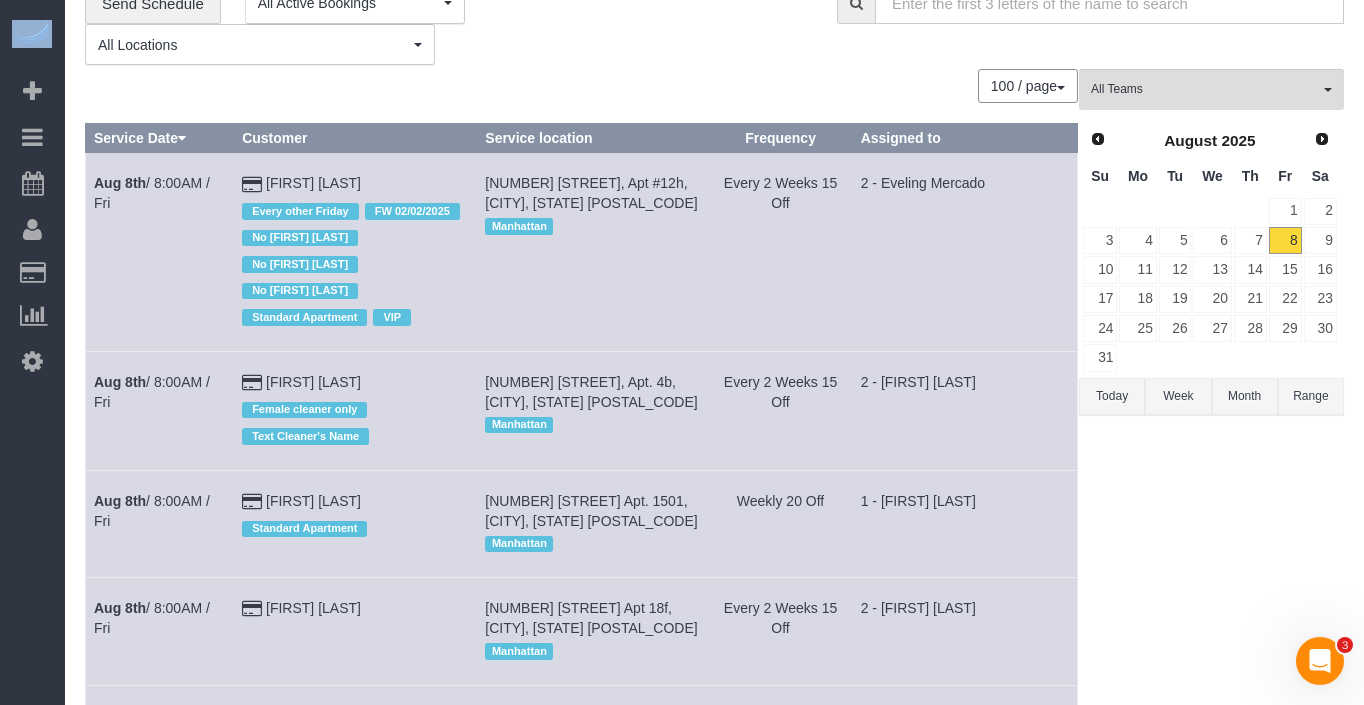 scroll, scrollTop: 0, scrollLeft: 0, axis: both 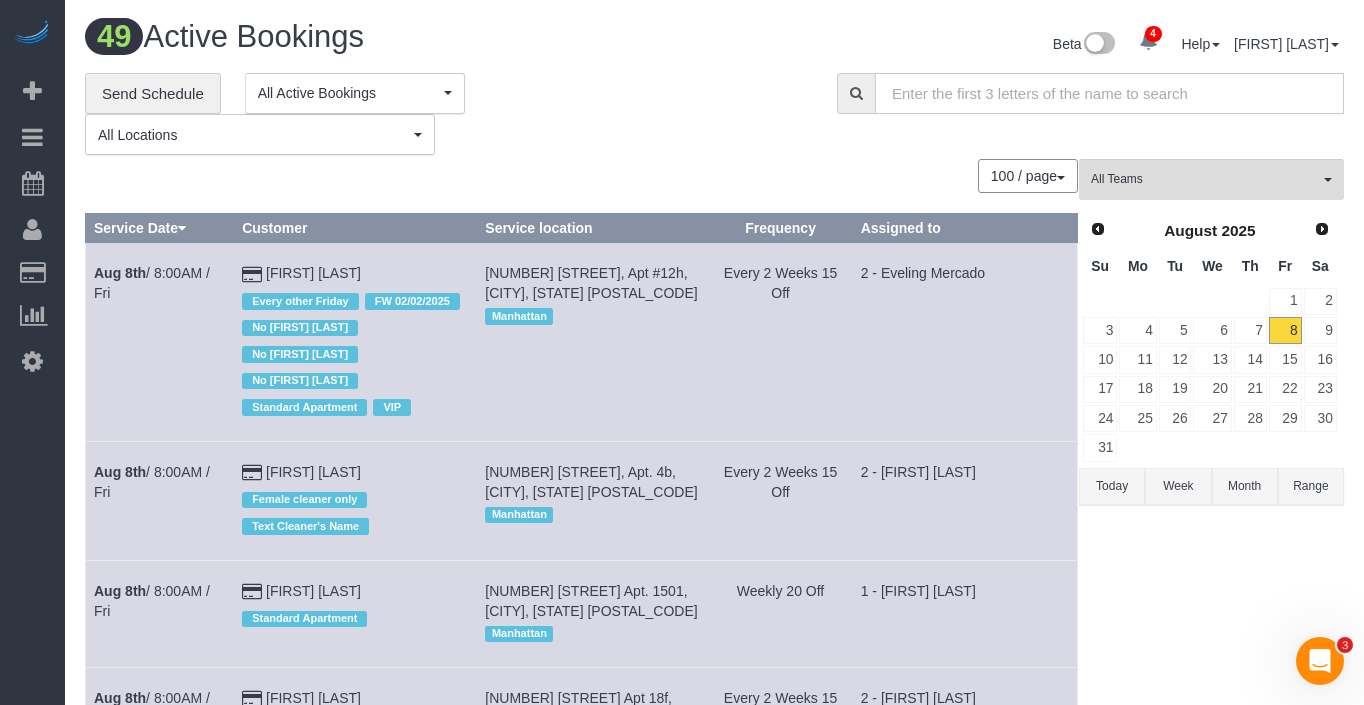 click at bounding box center [1109, 93] 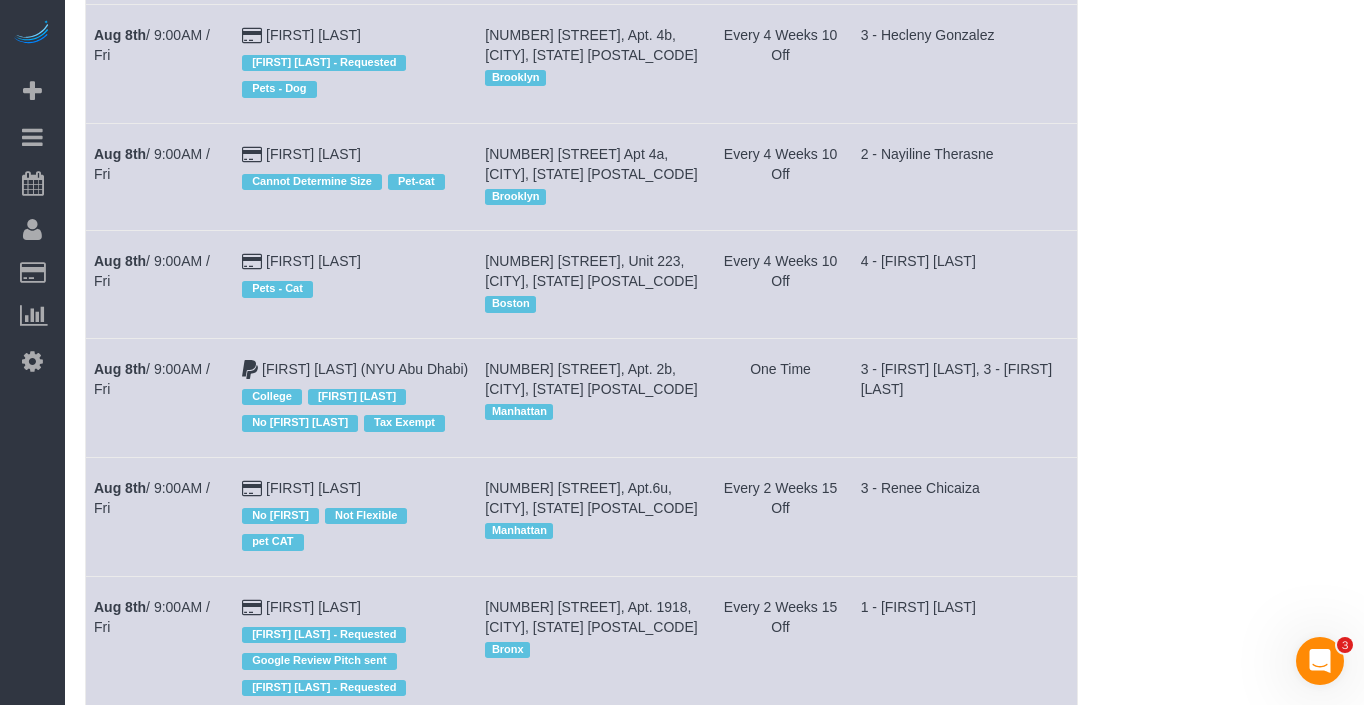 scroll, scrollTop: 773, scrollLeft: 0, axis: vertical 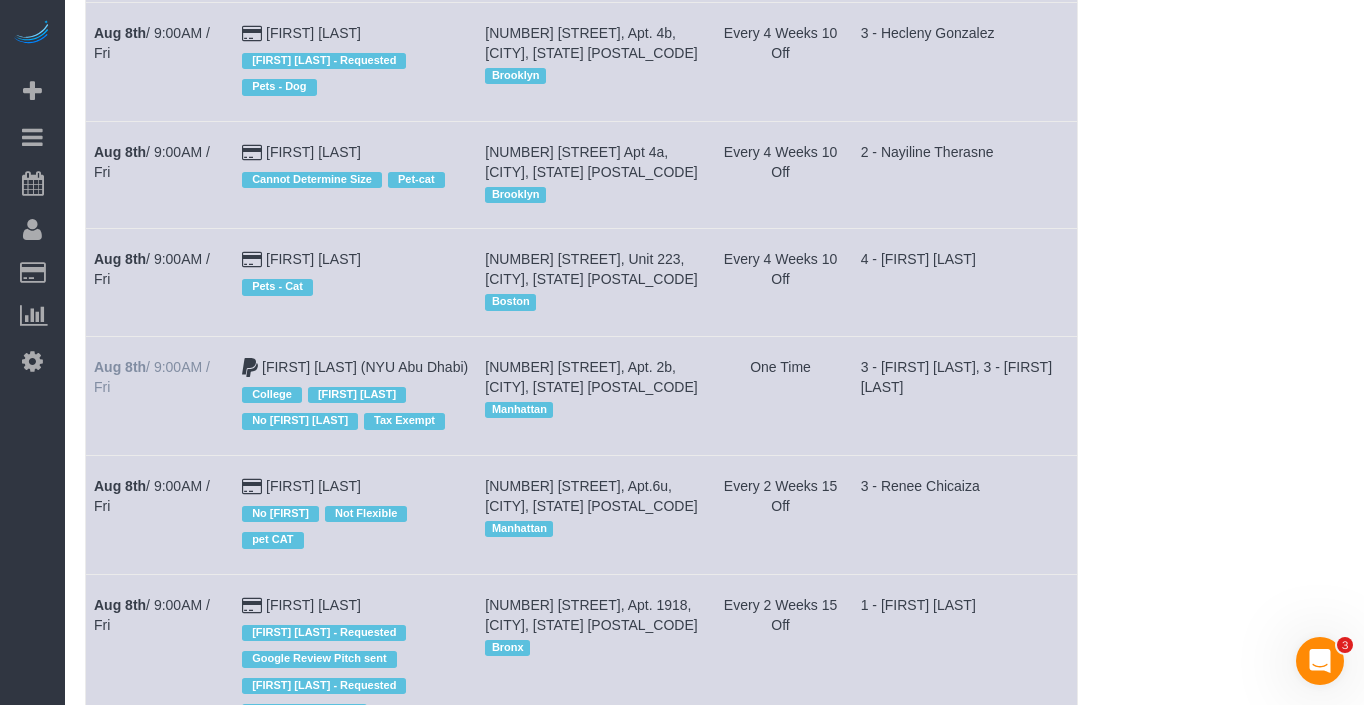 drag, startPoint x: 141, startPoint y: 394, endPoint x: 96, endPoint y: 371, distance: 50.537113 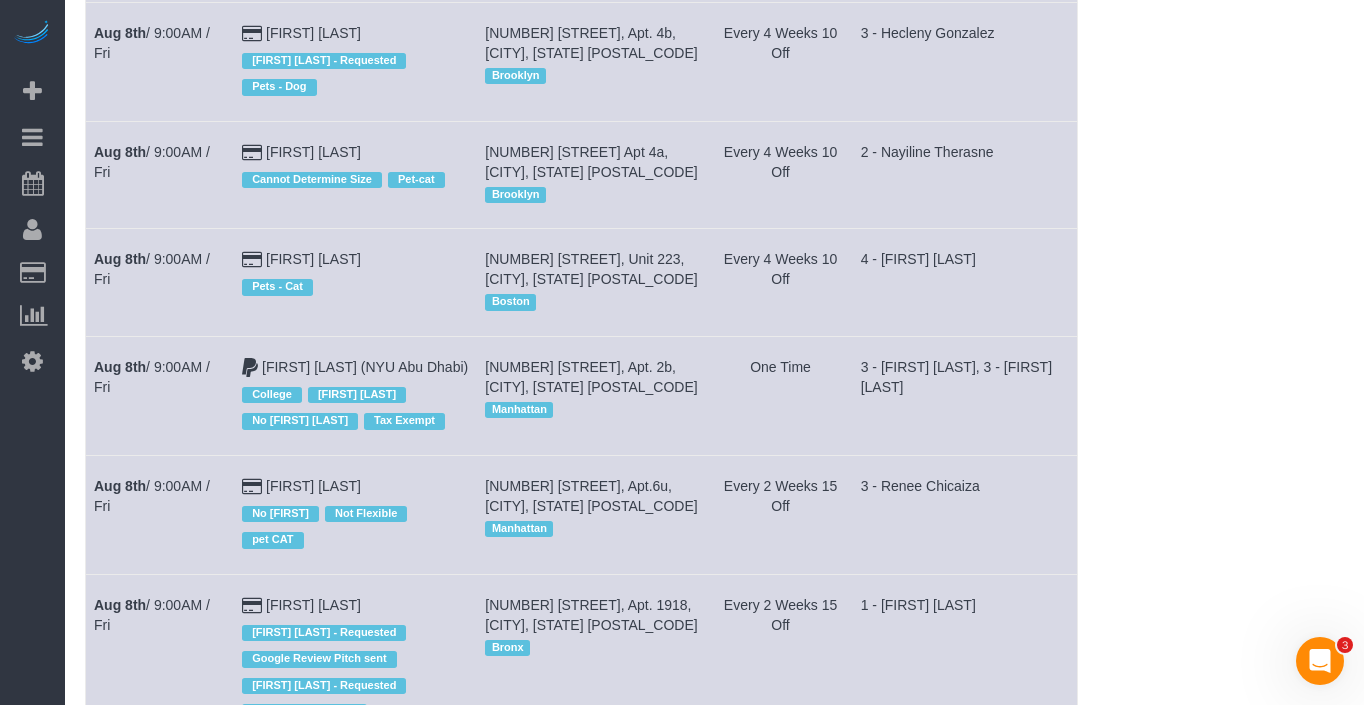 click on "Aug 8th
/ 9:00AM / Fri" at bounding box center [160, 395] 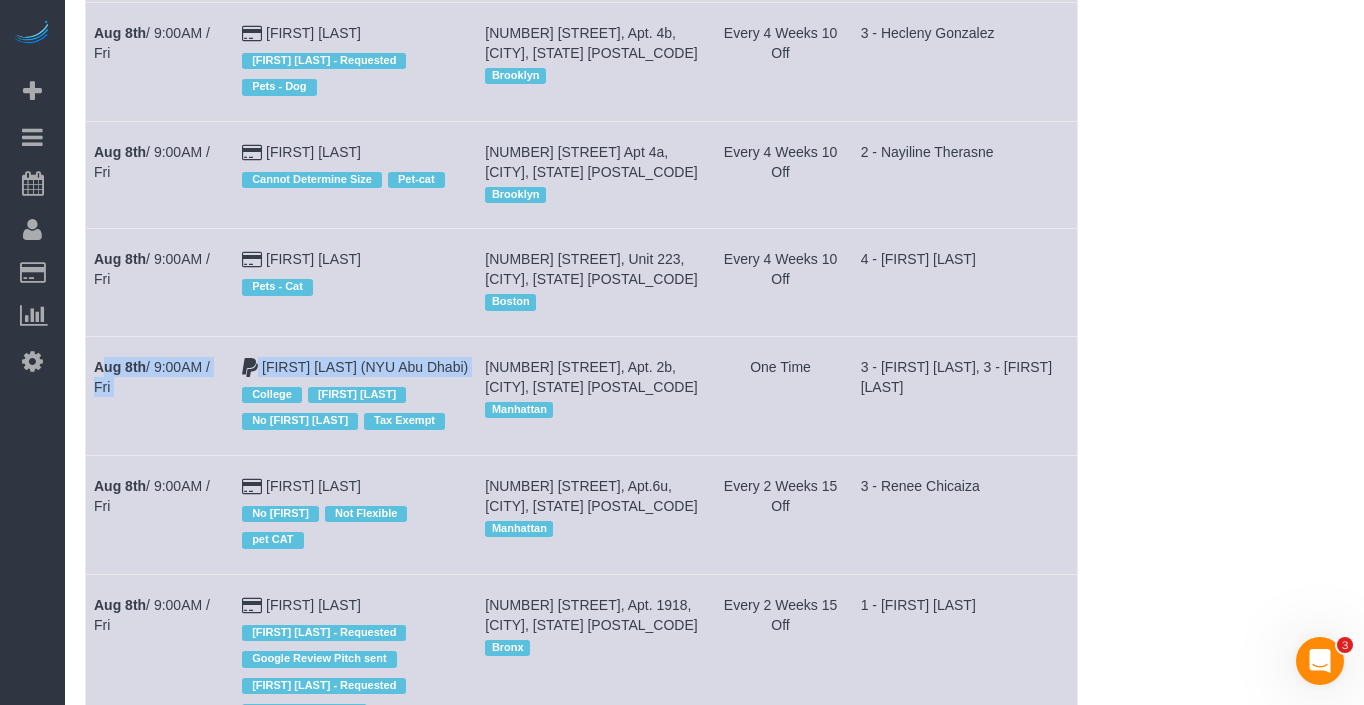drag, startPoint x: 93, startPoint y: 364, endPoint x: 328, endPoint y: 381, distance: 235.61409 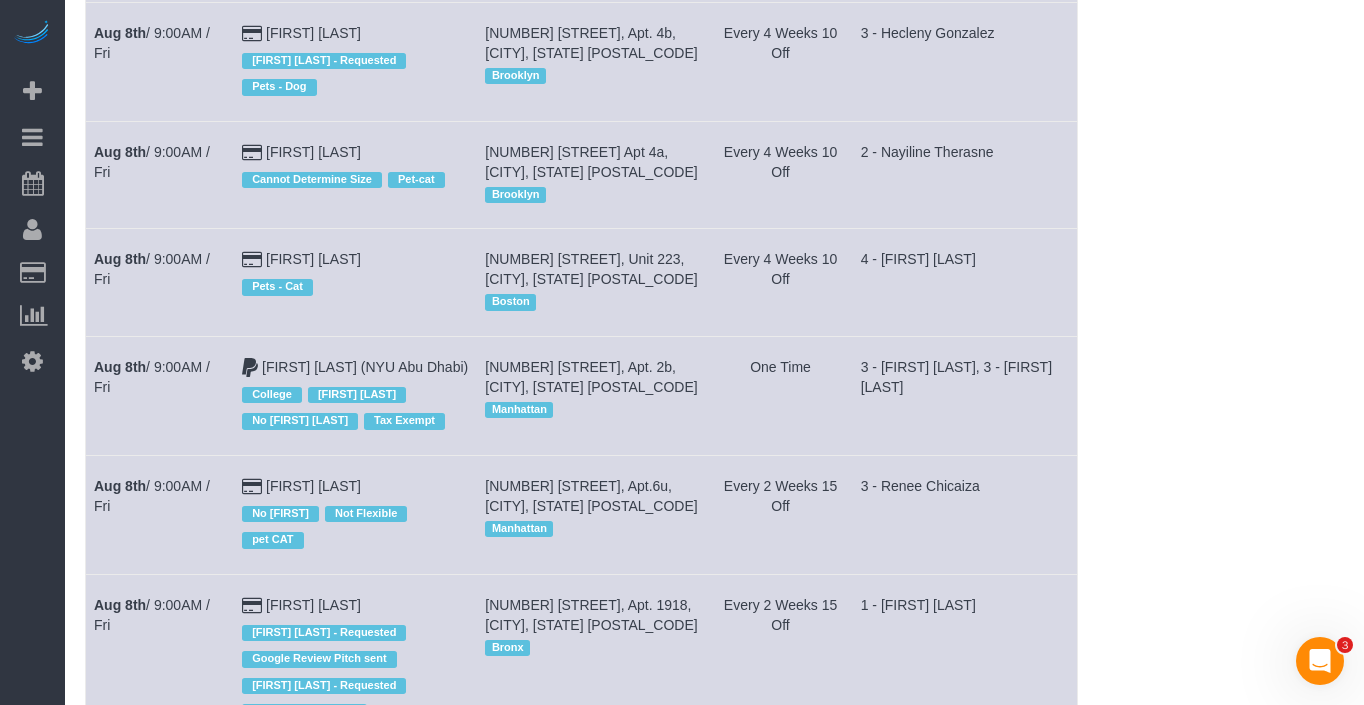drag, startPoint x: 943, startPoint y: 393, endPoint x: 859, endPoint y: 369, distance: 87.36132 